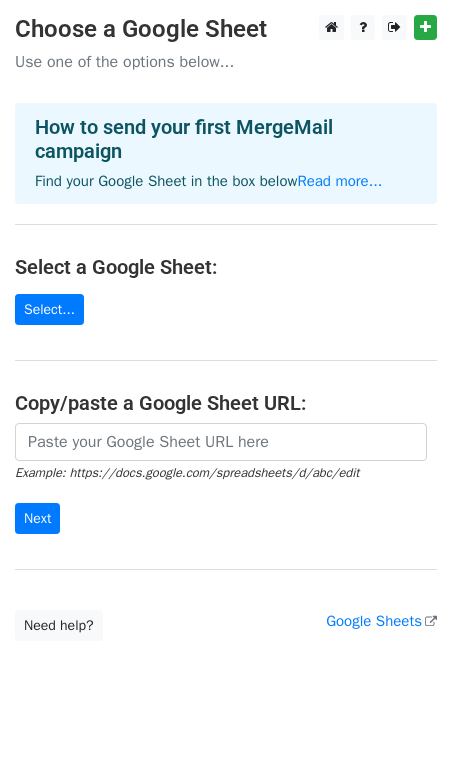 scroll, scrollTop: 0, scrollLeft: 0, axis: both 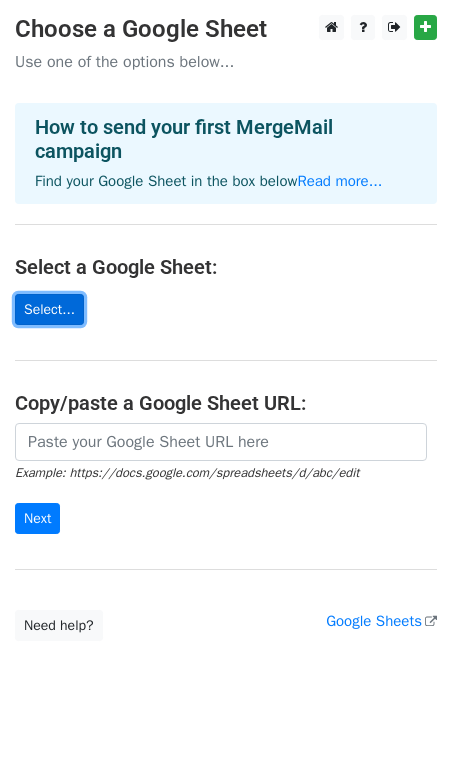 click on "Select..." at bounding box center (49, 309) 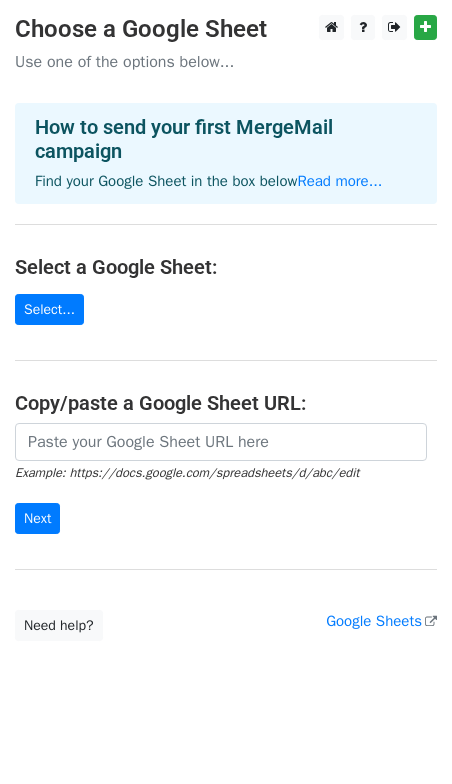 scroll, scrollTop: 0, scrollLeft: 0, axis: both 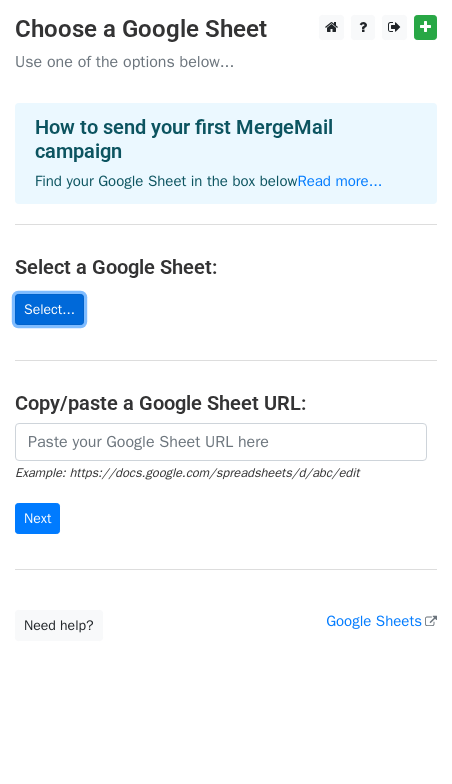 click on "Select..." at bounding box center [49, 309] 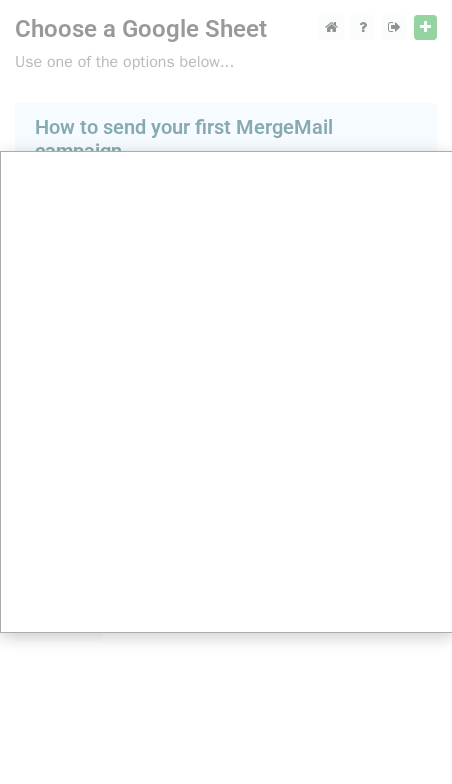 scroll, scrollTop: 10, scrollLeft: 0, axis: vertical 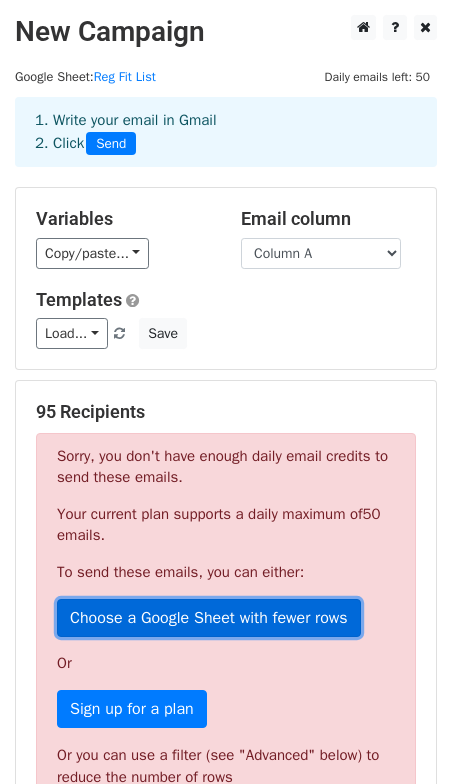 click on "Choose a Google Sheet with fewer rows" at bounding box center (209, 618) 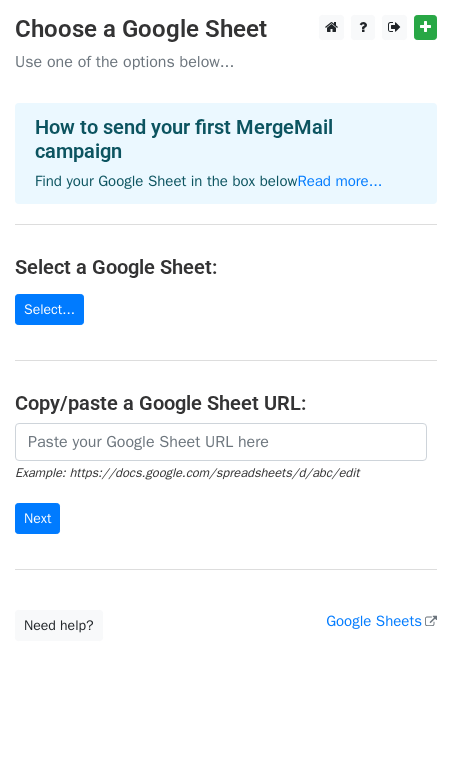 scroll, scrollTop: 0, scrollLeft: 0, axis: both 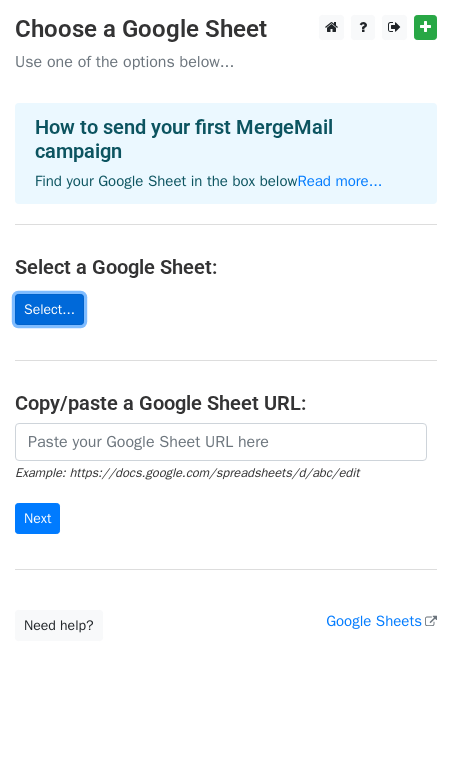 click on "Select..." at bounding box center [49, 309] 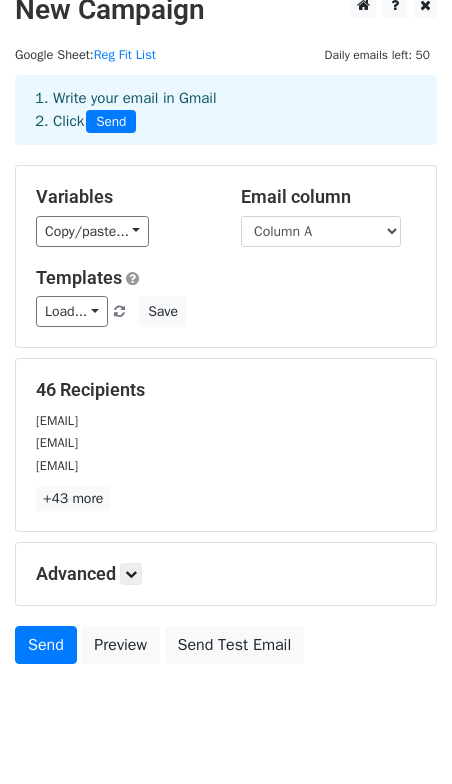 scroll, scrollTop: 0, scrollLeft: 0, axis: both 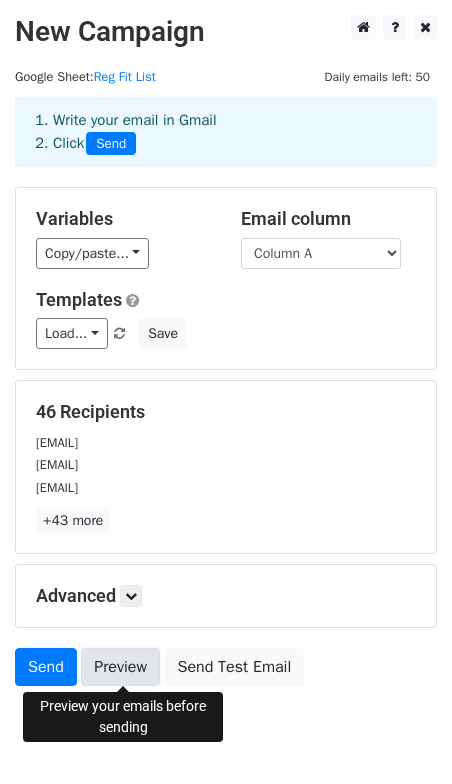 click on "Preview" at bounding box center (120, 667) 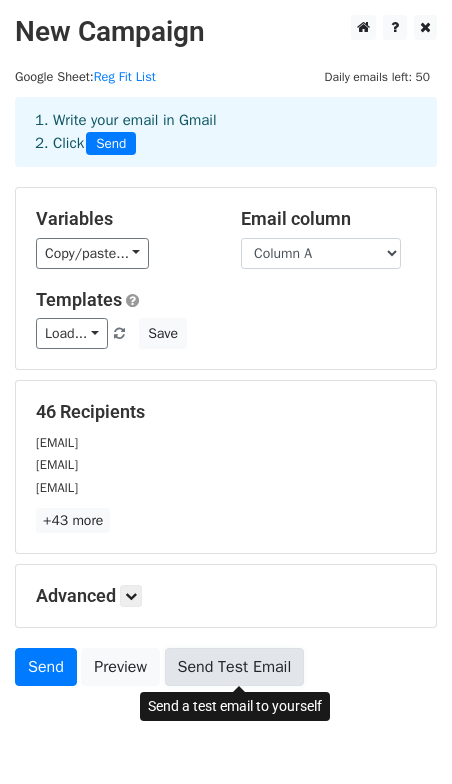 click on "Send Test Email" at bounding box center [235, 667] 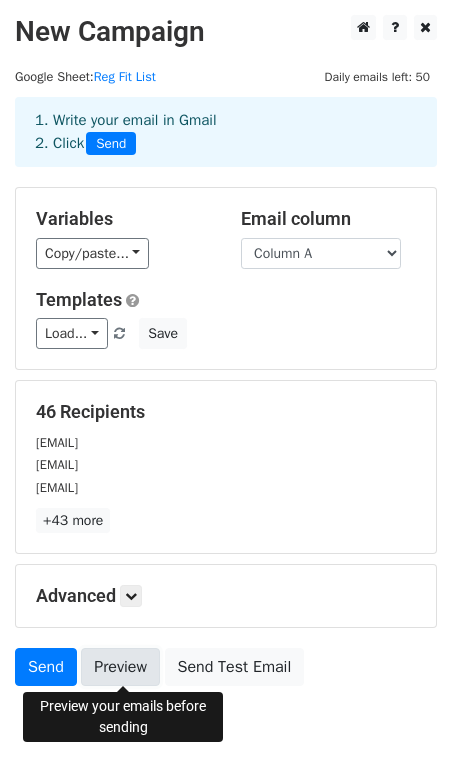 click on "Preview" at bounding box center (120, 667) 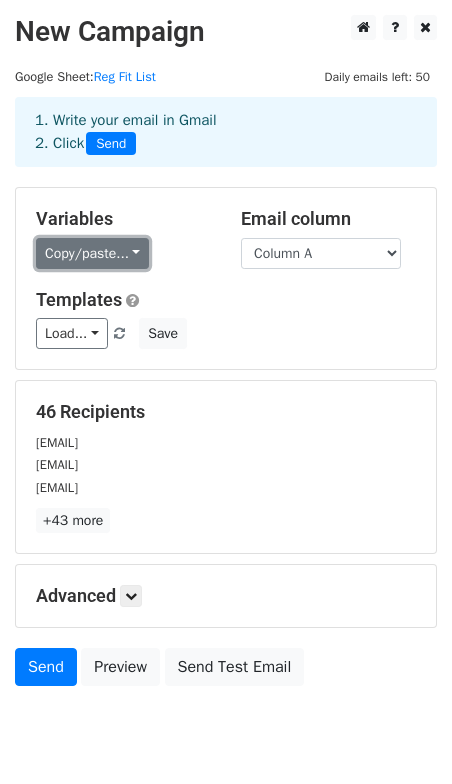 click on "Copy/paste..." at bounding box center [92, 253] 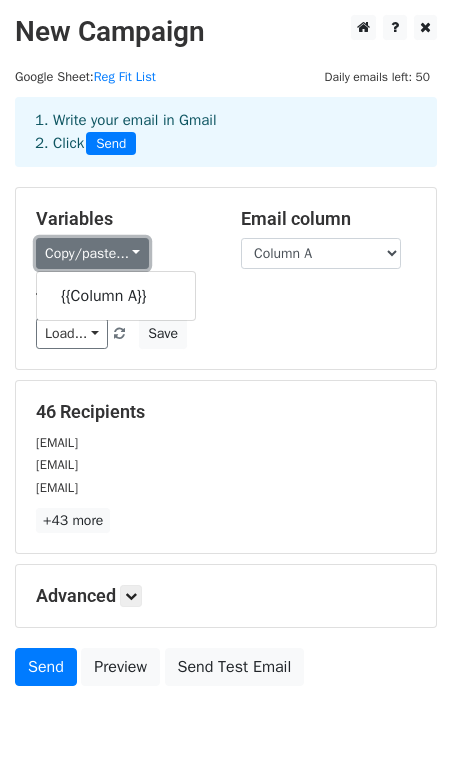 click on "Copy/paste..." at bounding box center [92, 253] 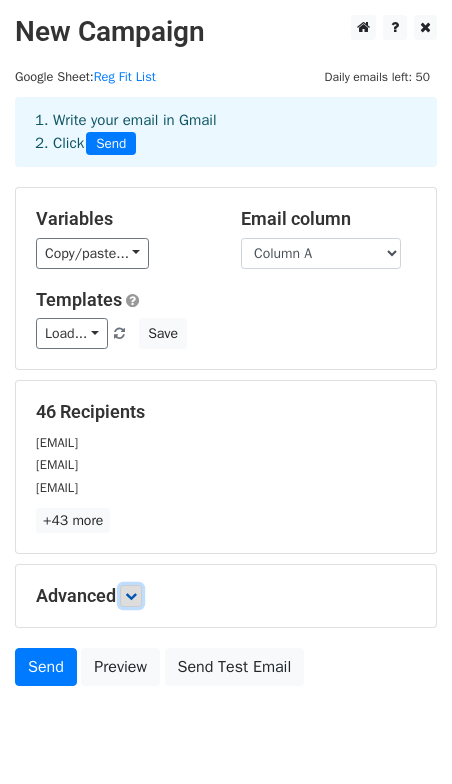click at bounding box center [131, 596] 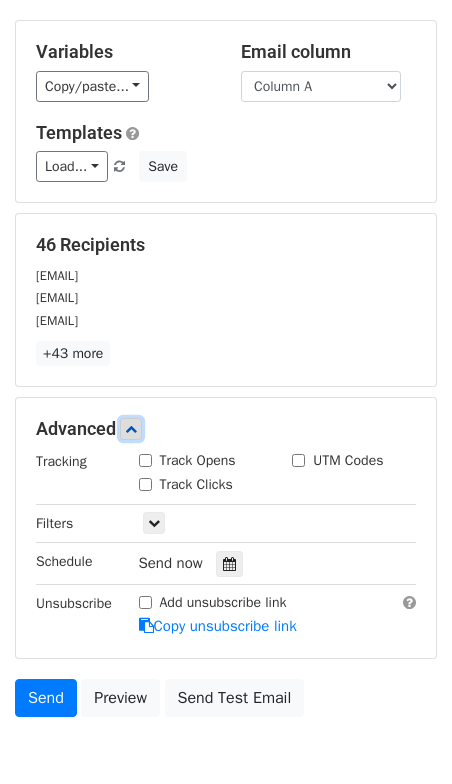 scroll, scrollTop: 168, scrollLeft: 0, axis: vertical 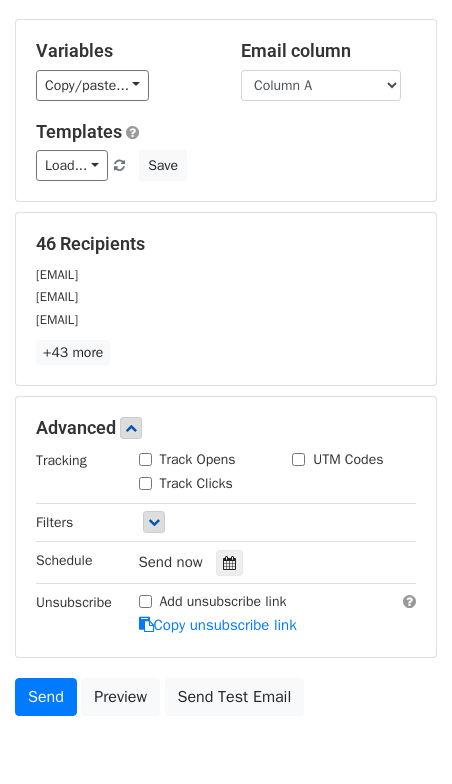 click on "Only include spreadsheet rows that match the following filters:" at bounding box center (278, 522) 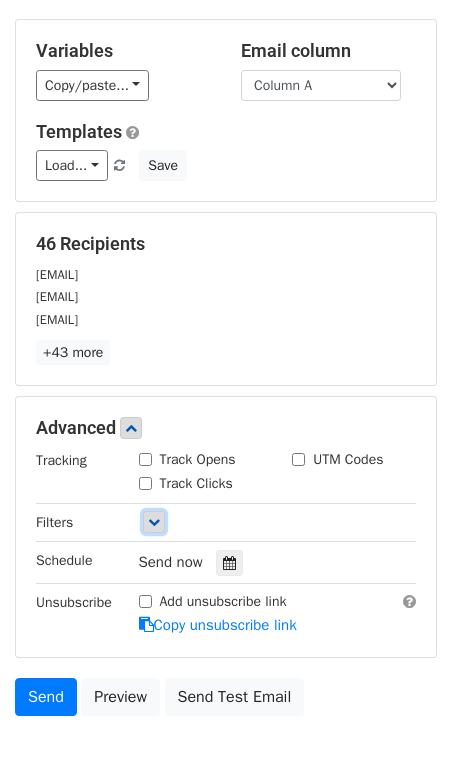 click at bounding box center (154, 522) 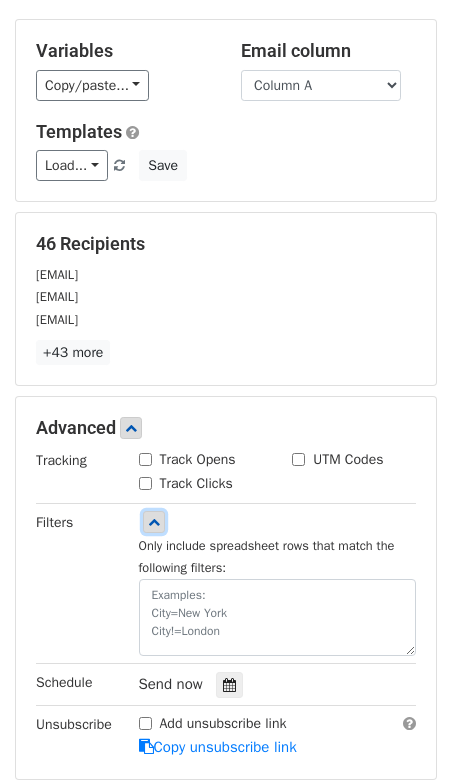 click at bounding box center [154, 522] 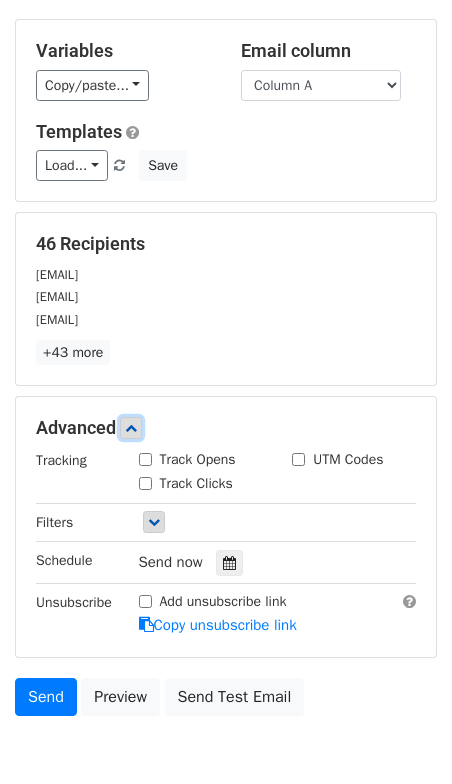 click at bounding box center (131, 428) 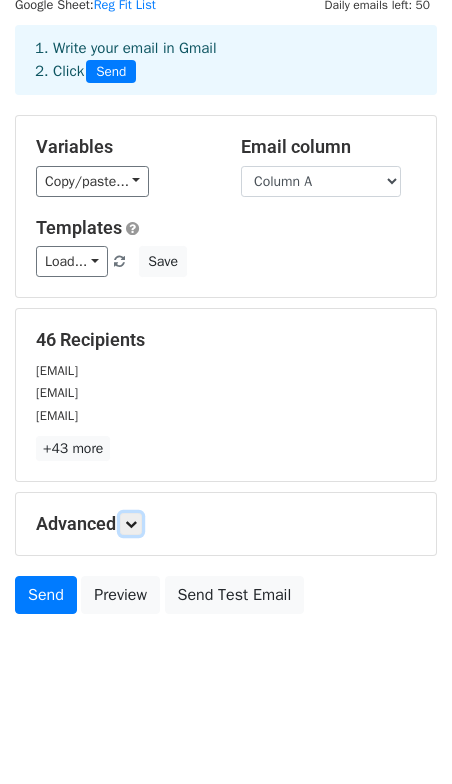scroll, scrollTop: 0, scrollLeft: 0, axis: both 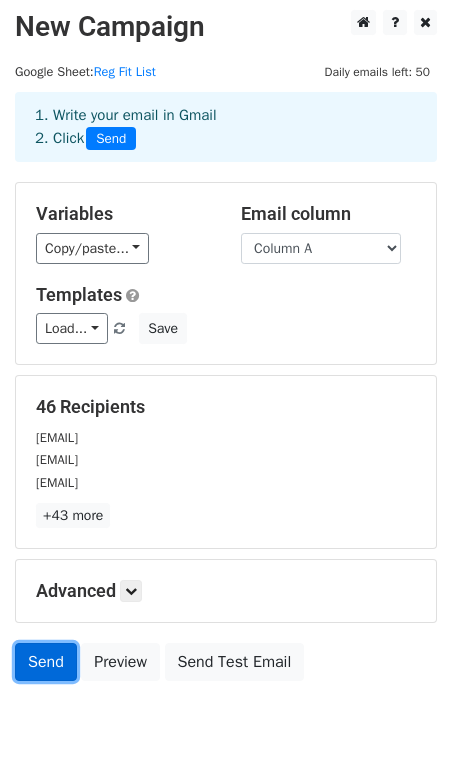 click on "Send" at bounding box center [46, 662] 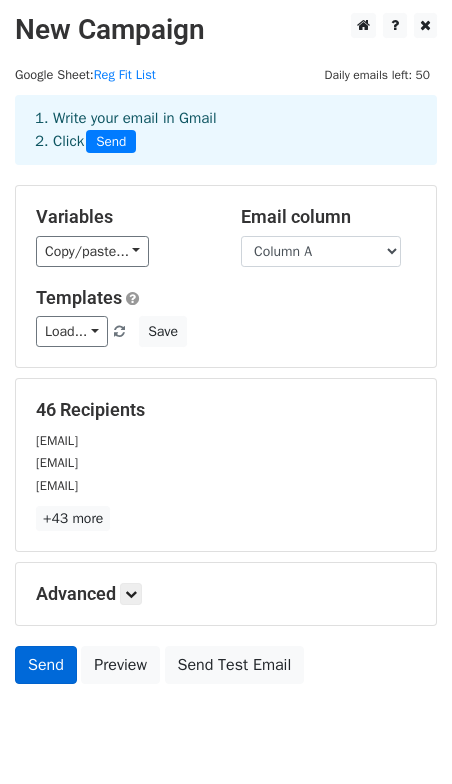 scroll, scrollTop: 9, scrollLeft: 0, axis: vertical 